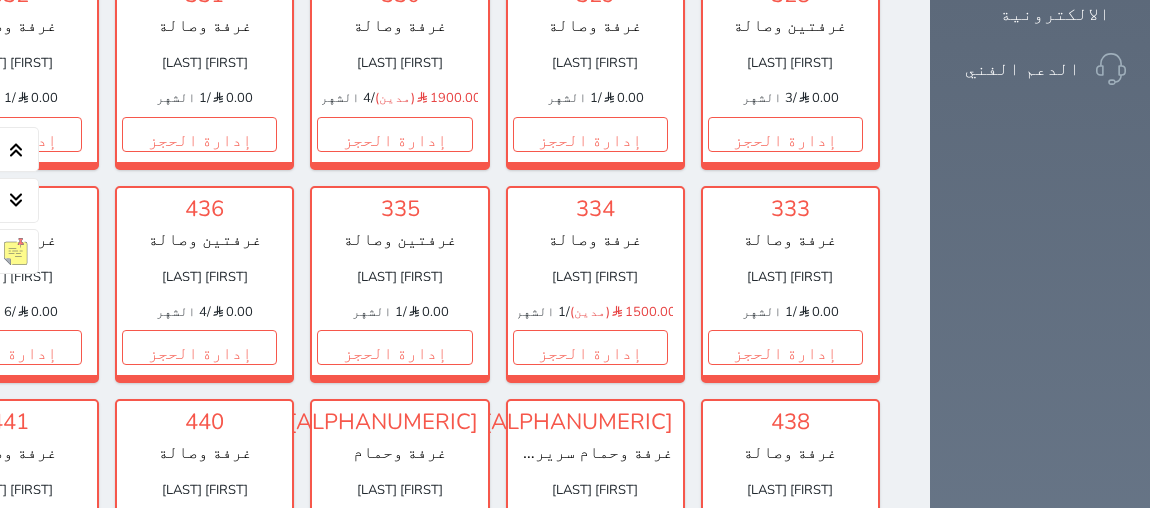 scroll, scrollTop: 1628, scrollLeft: 0, axis: vertical 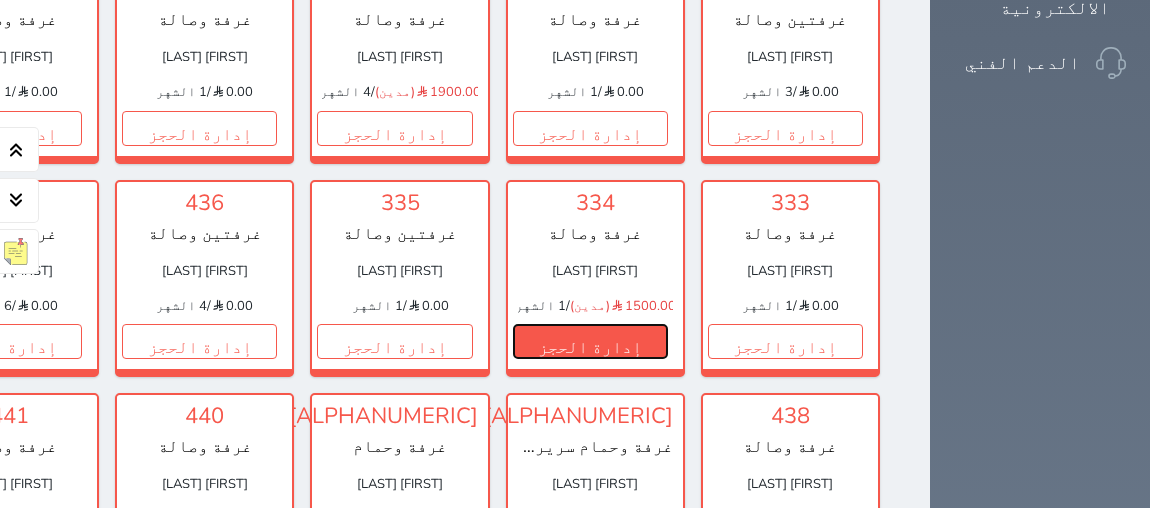 click on "إدارة الحجز" at bounding box center [590, 341] 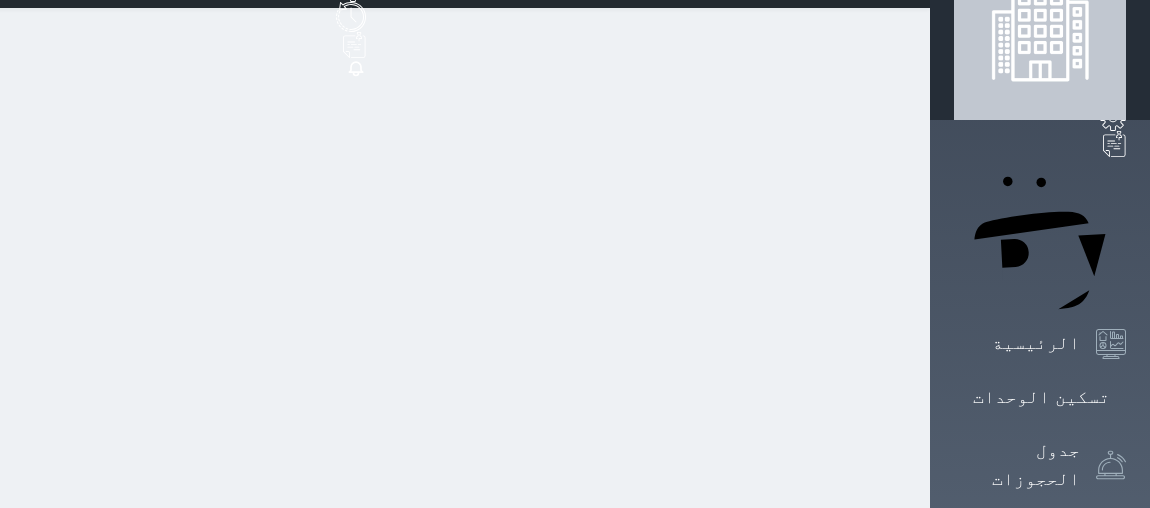 scroll, scrollTop: 0, scrollLeft: 0, axis: both 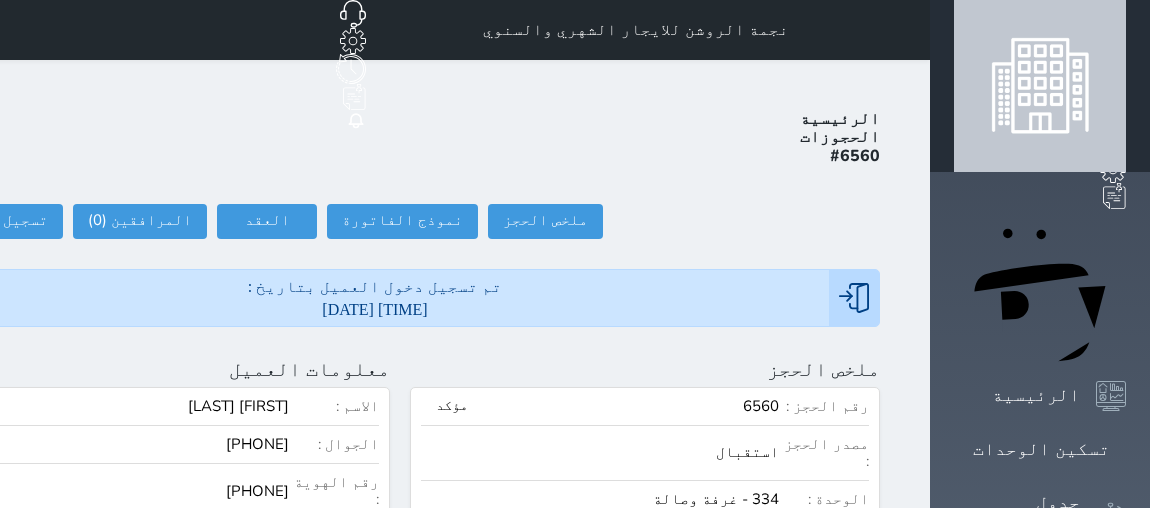 select 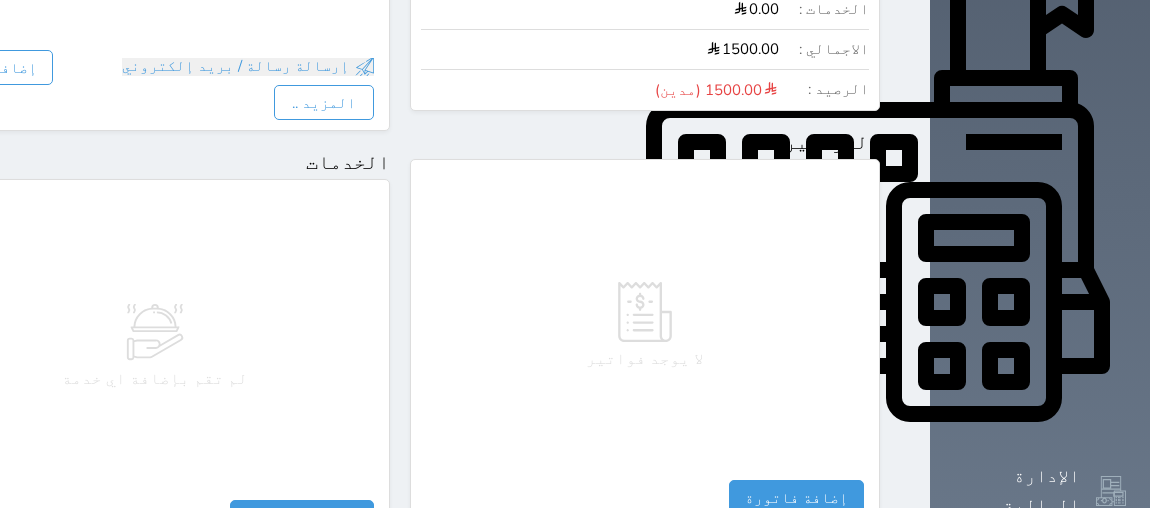 scroll, scrollTop: 1090, scrollLeft: 0, axis: vertical 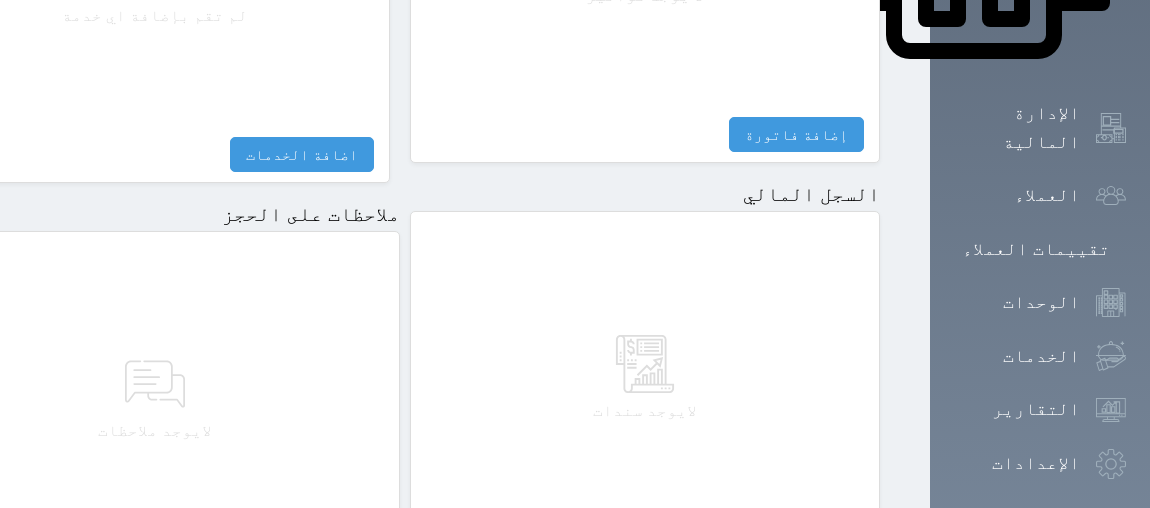 click on "مقبوضات" at bounding box center (819, 549) 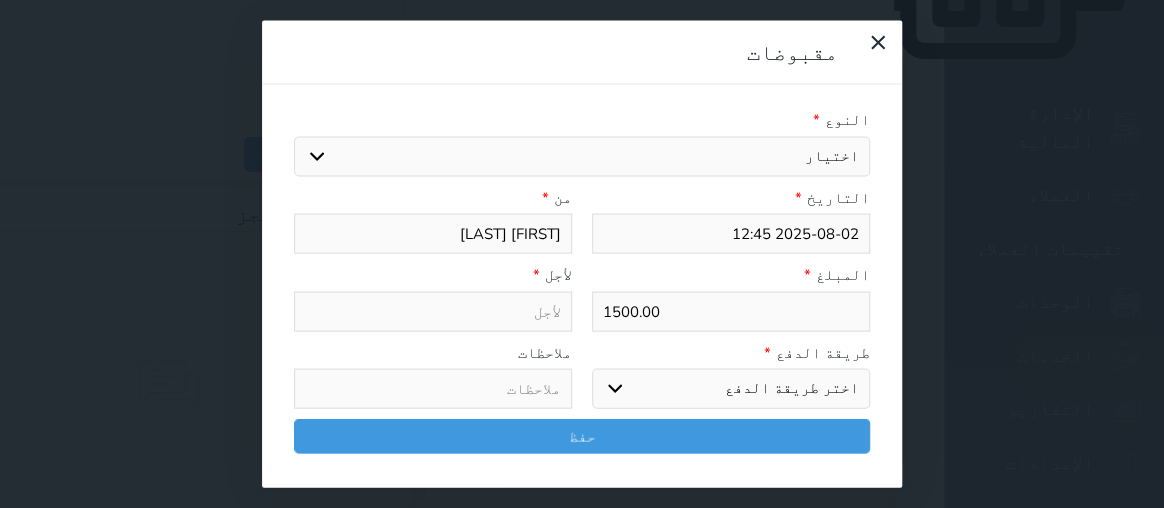 type on "[DATE] [TIME]" 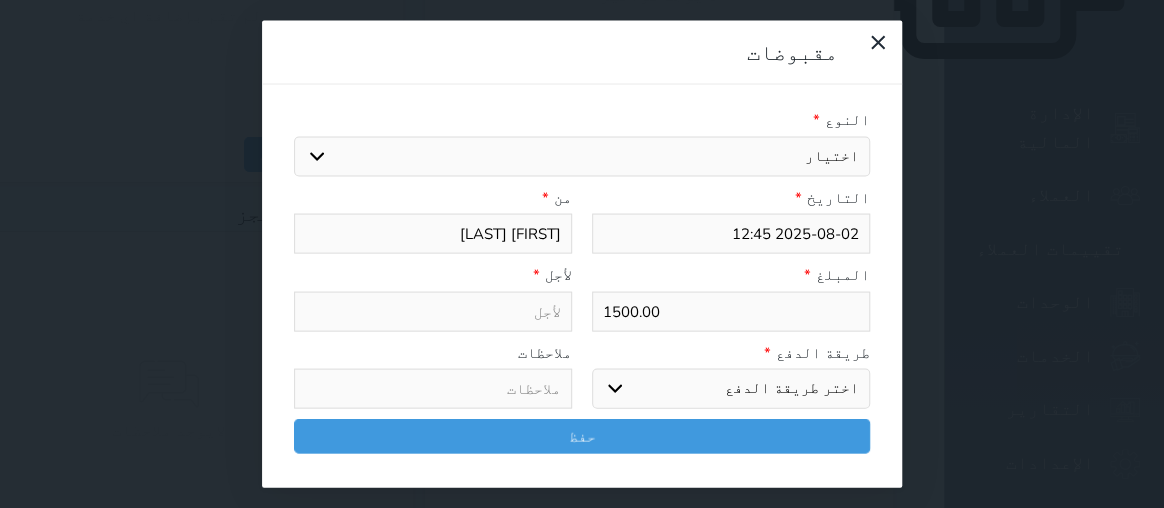 select 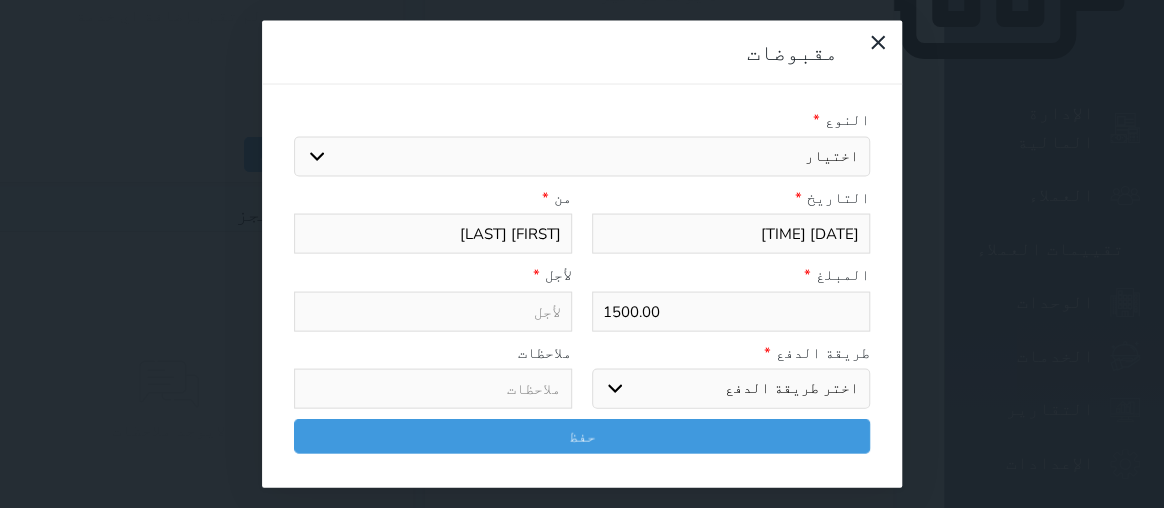 click on "اختيار   مقبوضات عامة قيمة إيجار فواتير تامين عربون لا ينطبق آخر مغسلة واي فاي - الإنترنت مواقف السيارات طعام الأغذية والمشروبات مشروبات المشروبات الباردة المشروبات الساخنة الإفطار غداء عشاء مخبز و كعك حمام سباحة الصالة الرياضية سبا و خدمات الجمال اختيار وإسقاط (خدمات النقل) ميني بار كابل - تلفزيون سرير إضافي تصفيف الشعر التسوق خدمات الجولات السياحية المنظمة خدمات الدليل السياحي إيرادات البقاله" at bounding box center [582, 156] 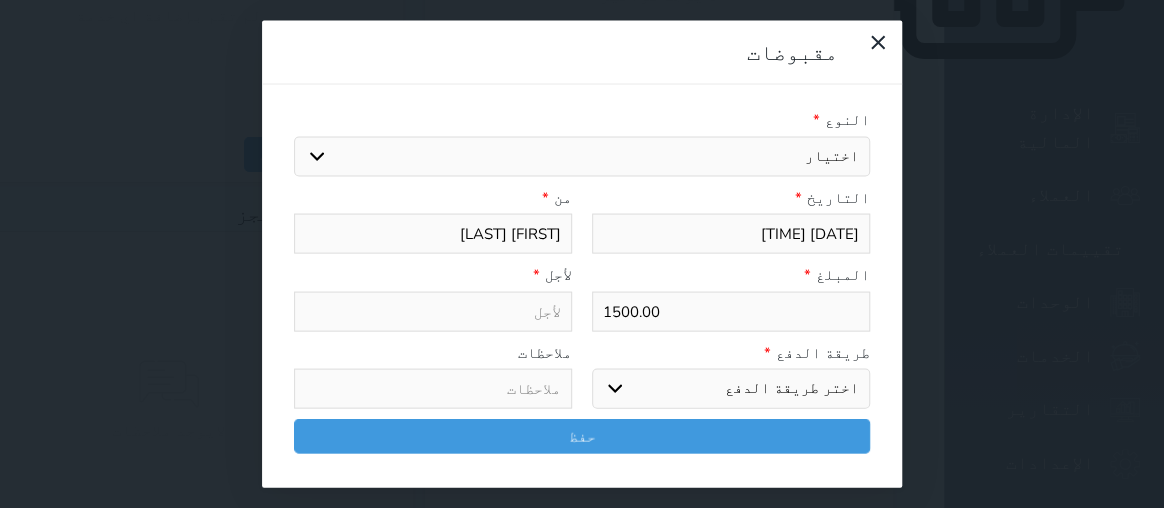 select on "[NUMBER]" 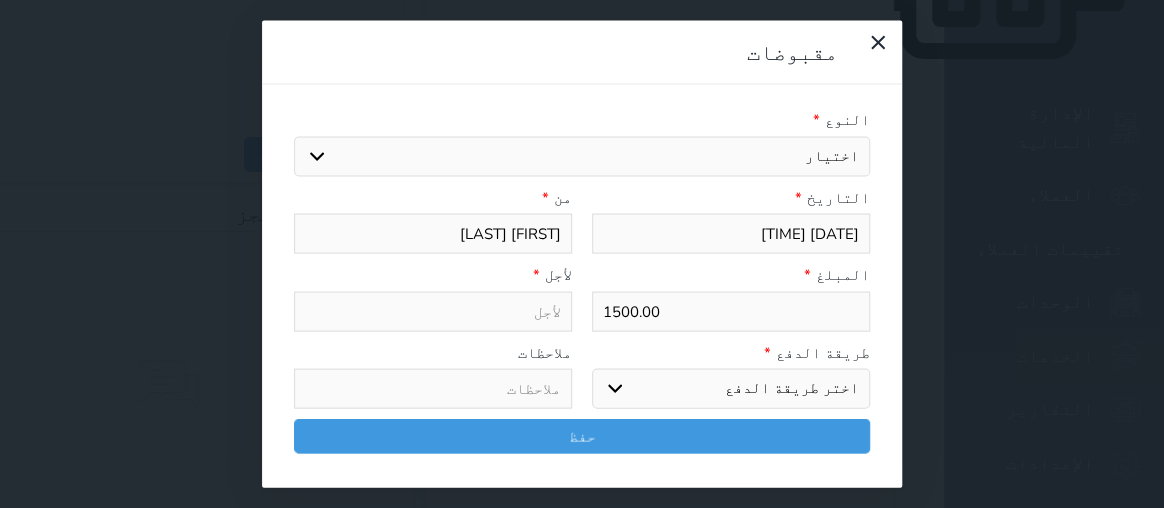 click on "اختيار   مقبوضات عامة قيمة إيجار فواتير تامين عربون لا ينطبق آخر مغسلة واي فاي - الإنترنت مواقف السيارات طعام الأغذية والمشروبات مشروبات المشروبات الباردة المشروبات الساخنة الإفطار غداء عشاء مخبز و كعك حمام سباحة الصالة الرياضية سبا و خدمات الجمال اختيار وإسقاط (خدمات النقل) ميني بار كابل - تلفزيون سرير إضافي تصفيف الشعر التسوق خدمات الجولات السياحية المنظمة خدمات الدليل السياحي إيرادات البقاله" at bounding box center (582, 156) 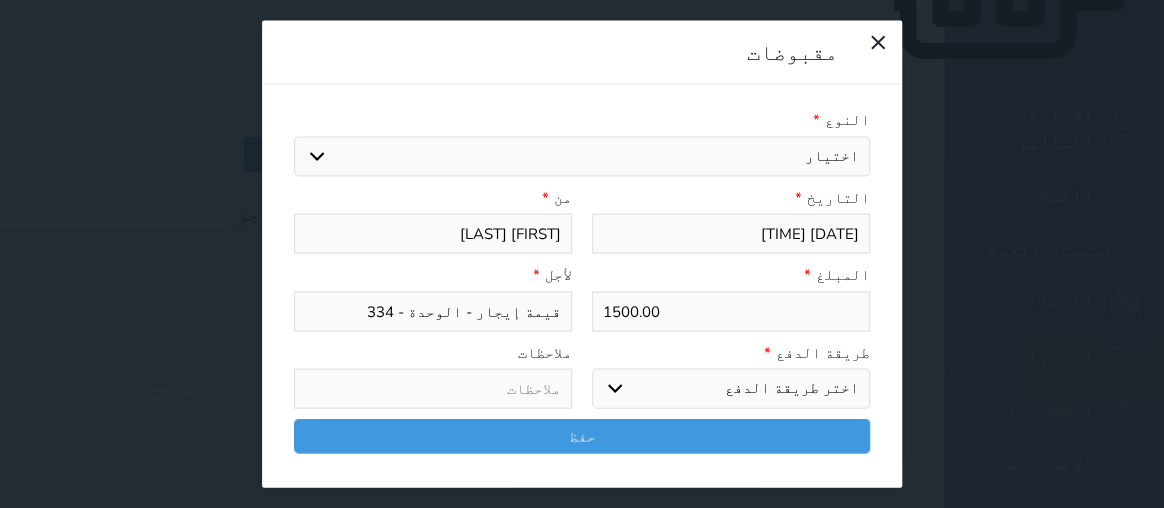 click on "اختر طريقة الدفع   دفع نقدى   تحويل بنكى   مدى   بطاقة ائتمان   آجل" at bounding box center (731, 389) 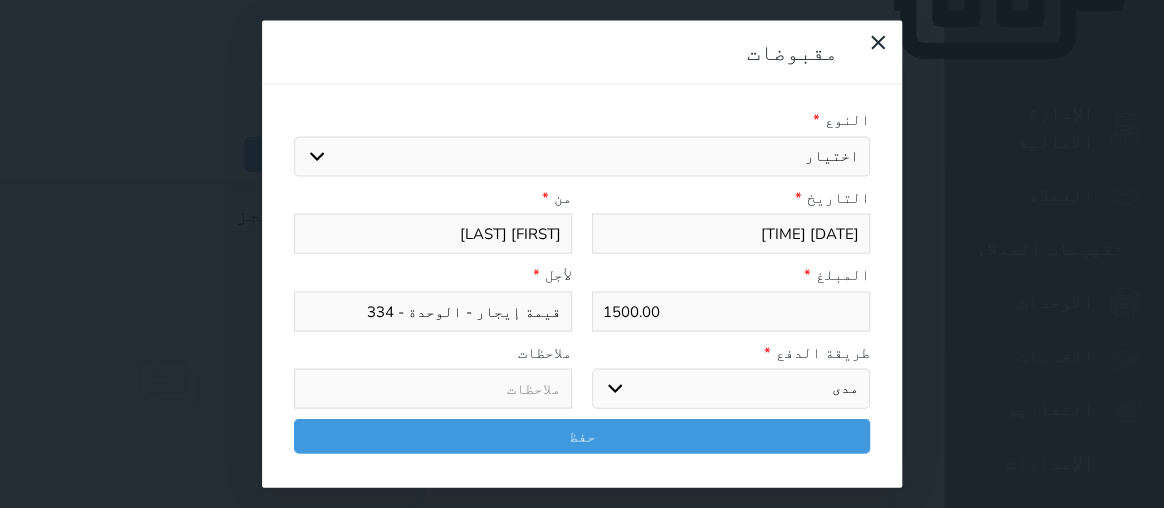 click on "اختر طريقة الدفع   دفع نقدى   تحويل بنكى   مدى   بطاقة ائتمان   آجل" at bounding box center (731, 389) 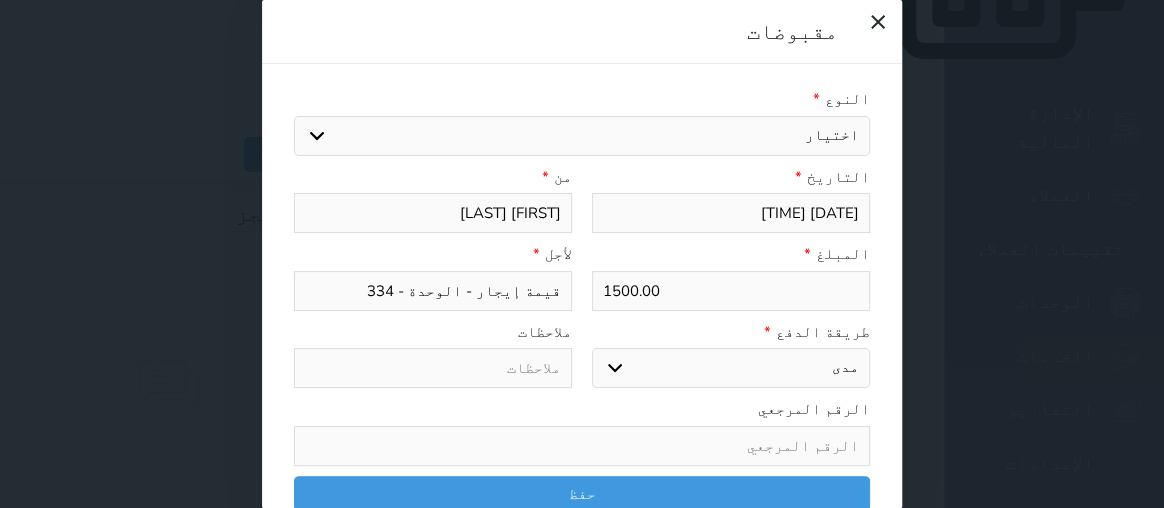 click at bounding box center (582, 446) 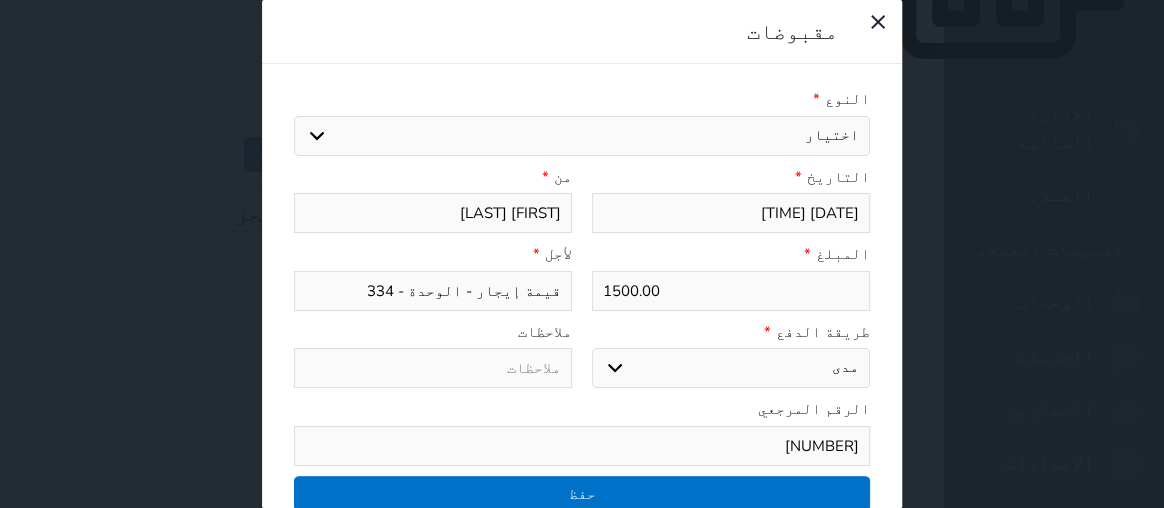 type on "[NUMBER]" 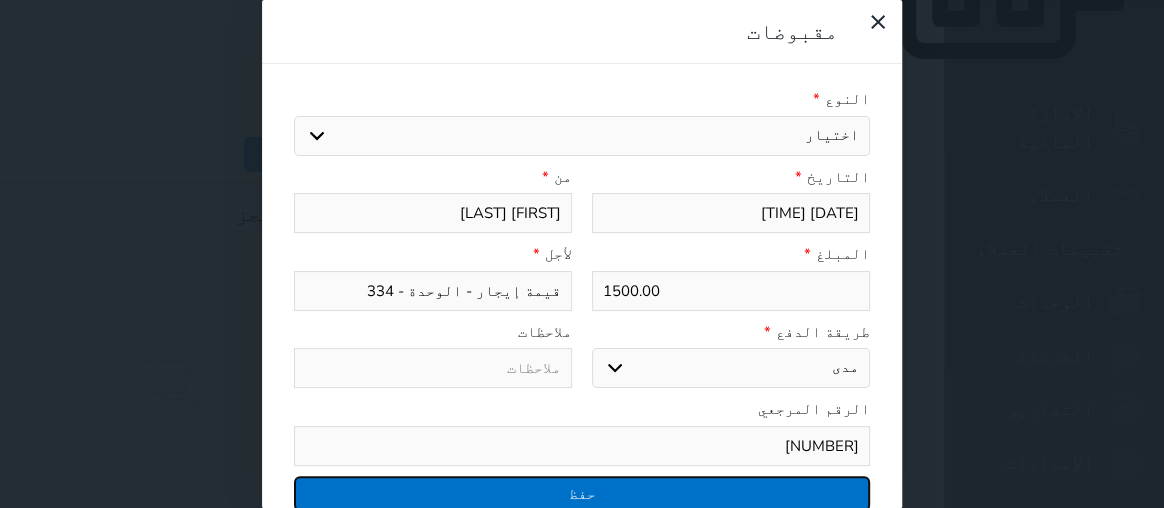 click on "حفظ" at bounding box center [582, 493] 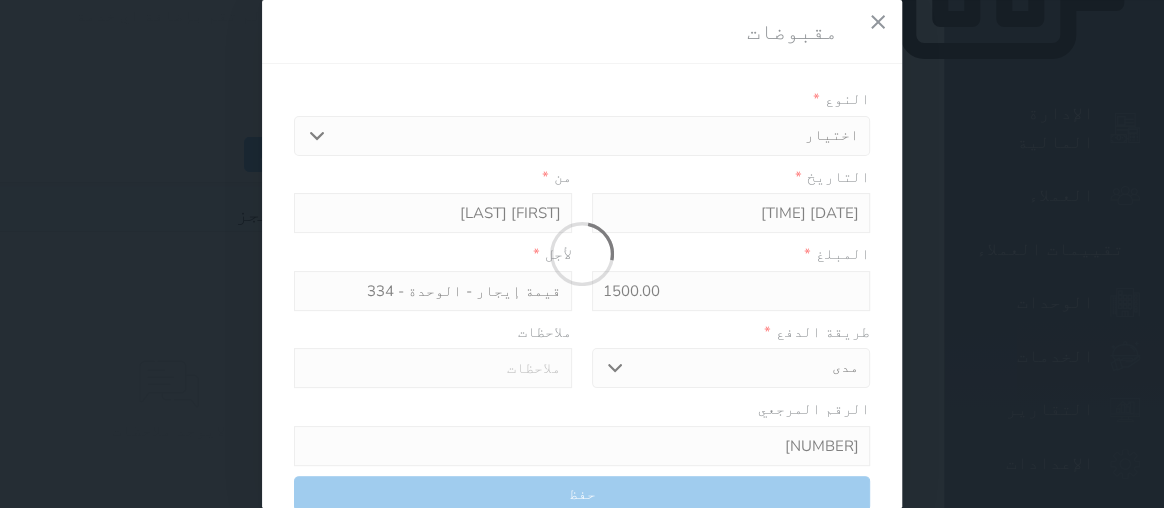 select 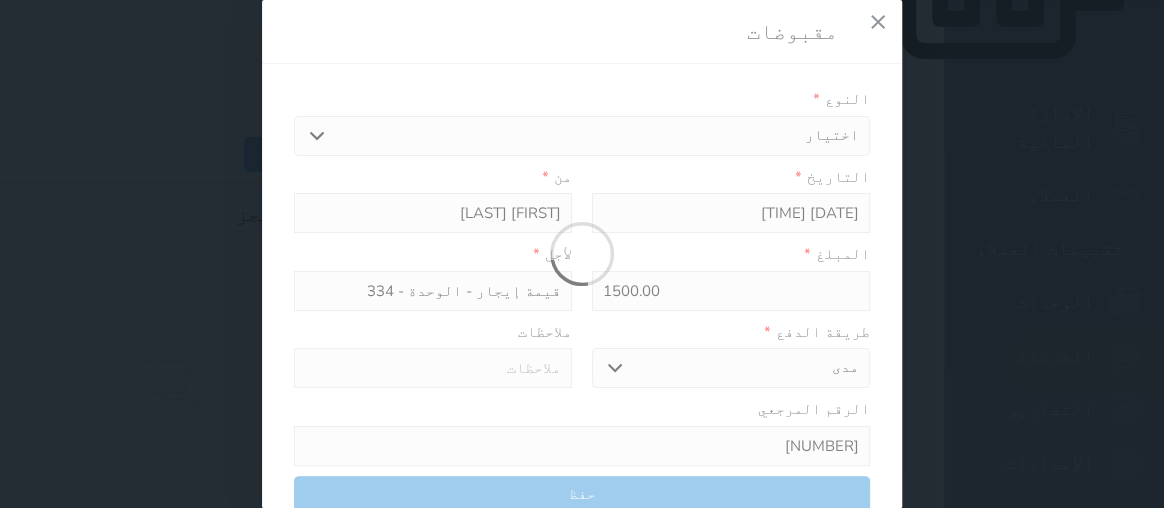 type 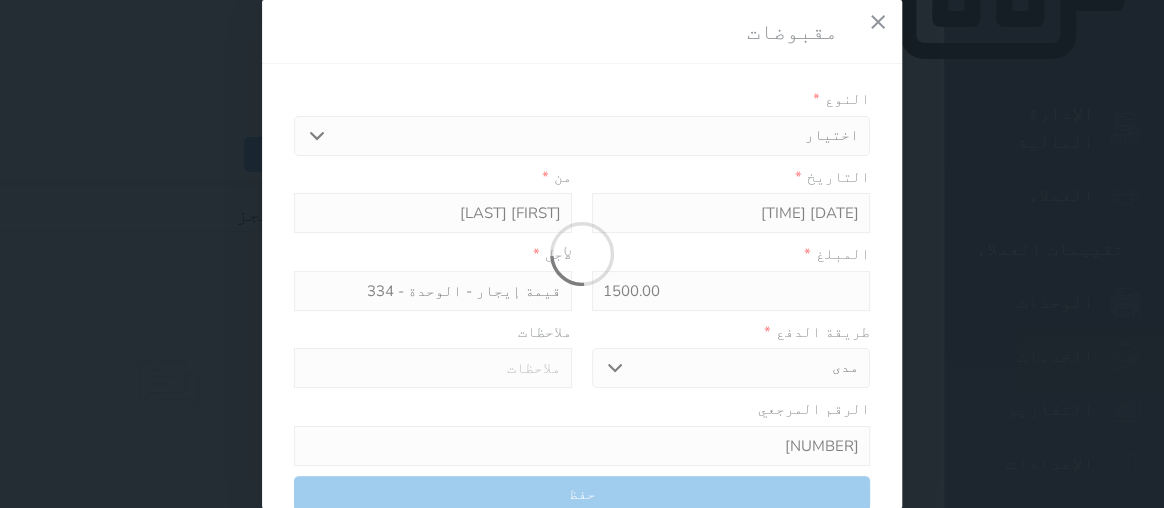type on "0" 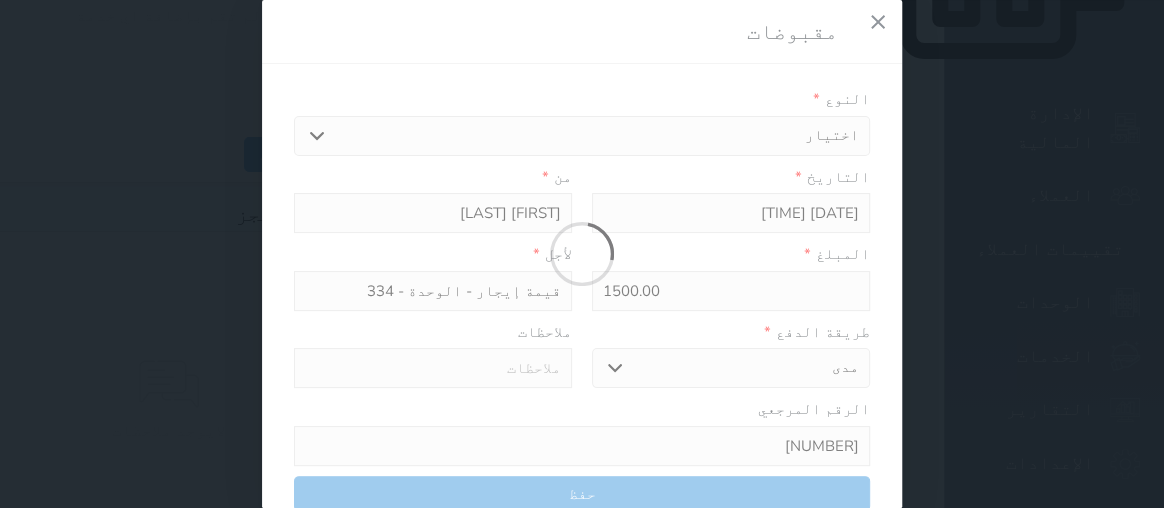 select 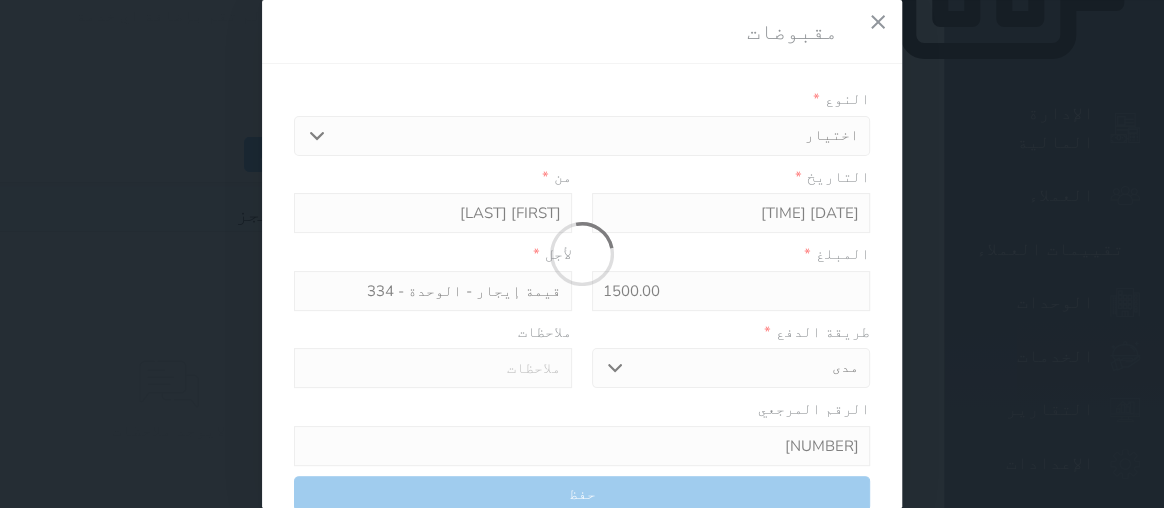 type on "0" 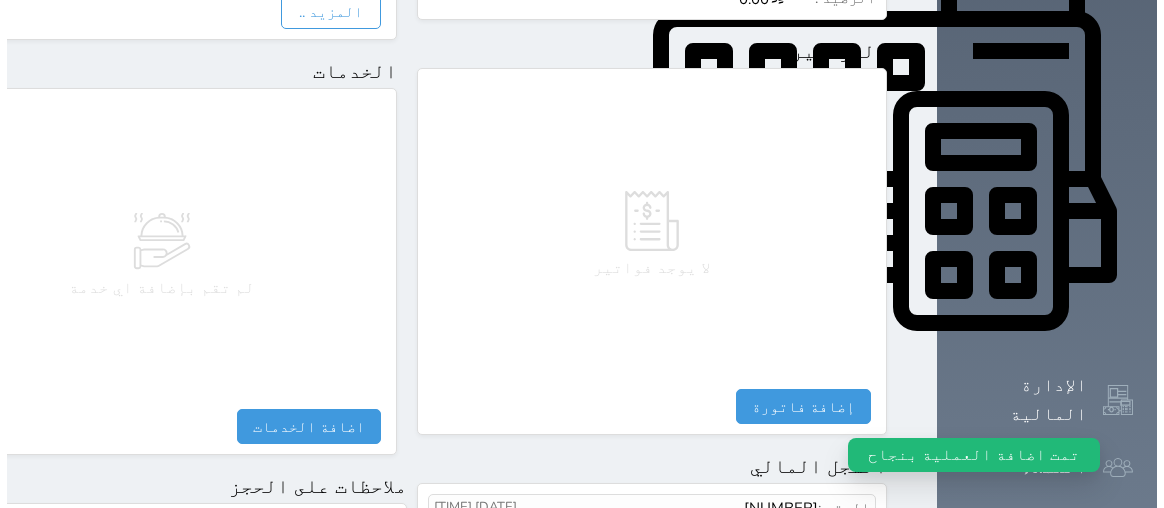 scroll, scrollTop: 909, scrollLeft: 0, axis: vertical 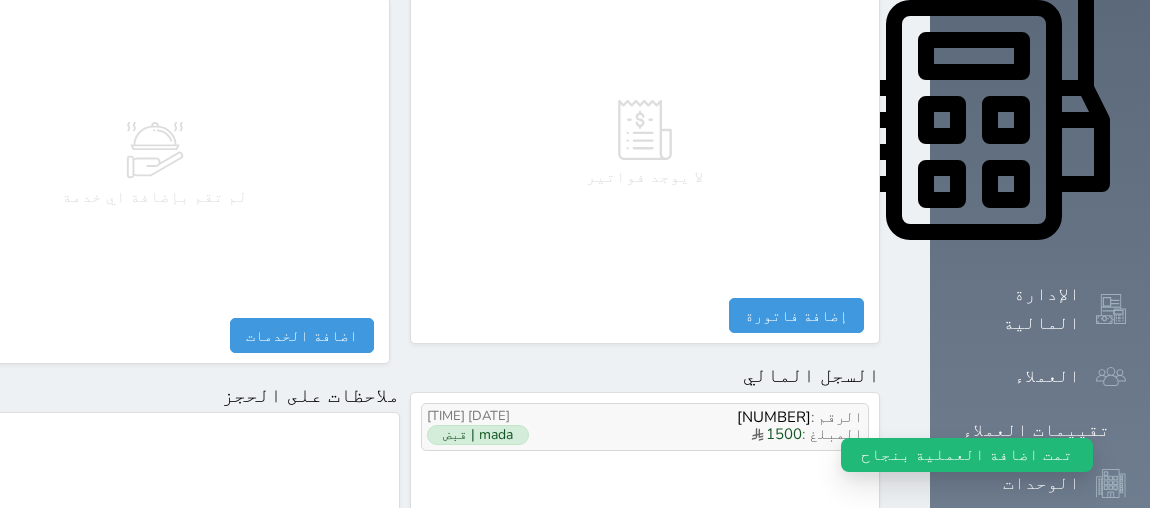 click on "mada | قبض" at bounding box center [478, 435] 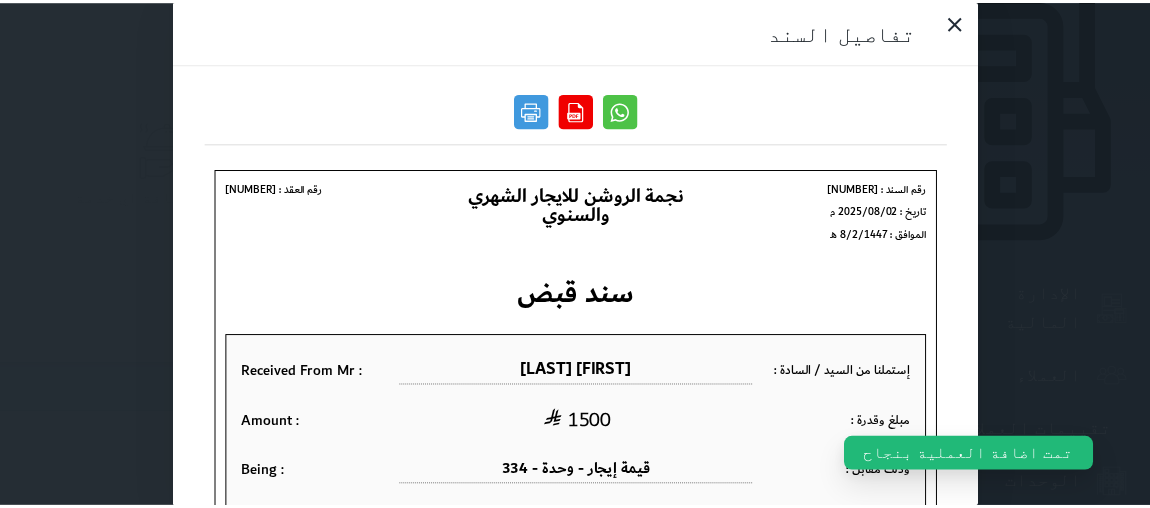 scroll, scrollTop: 0, scrollLeft: 0, axis: both 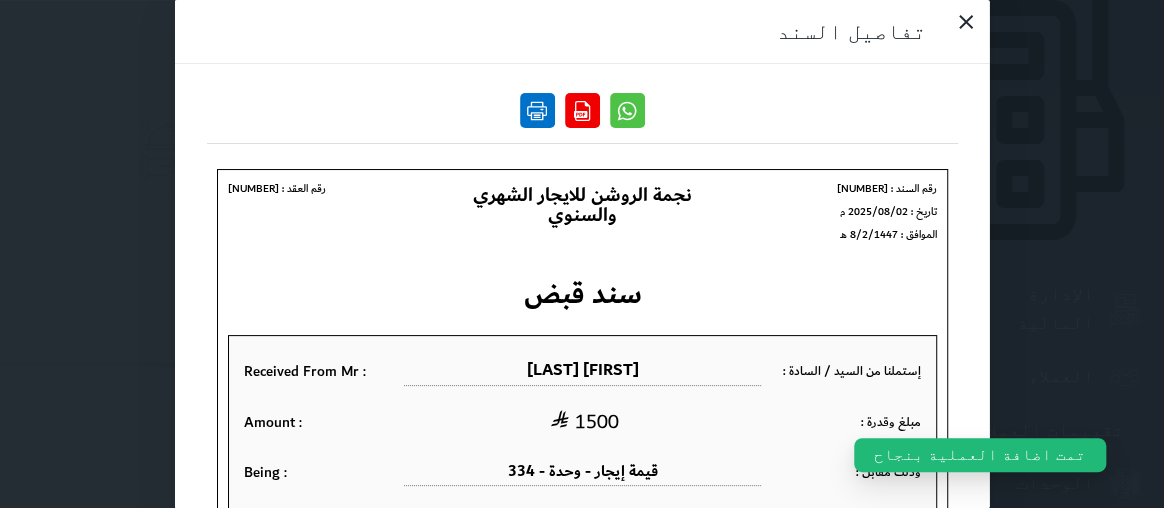 click at bounding box center (537, 110) 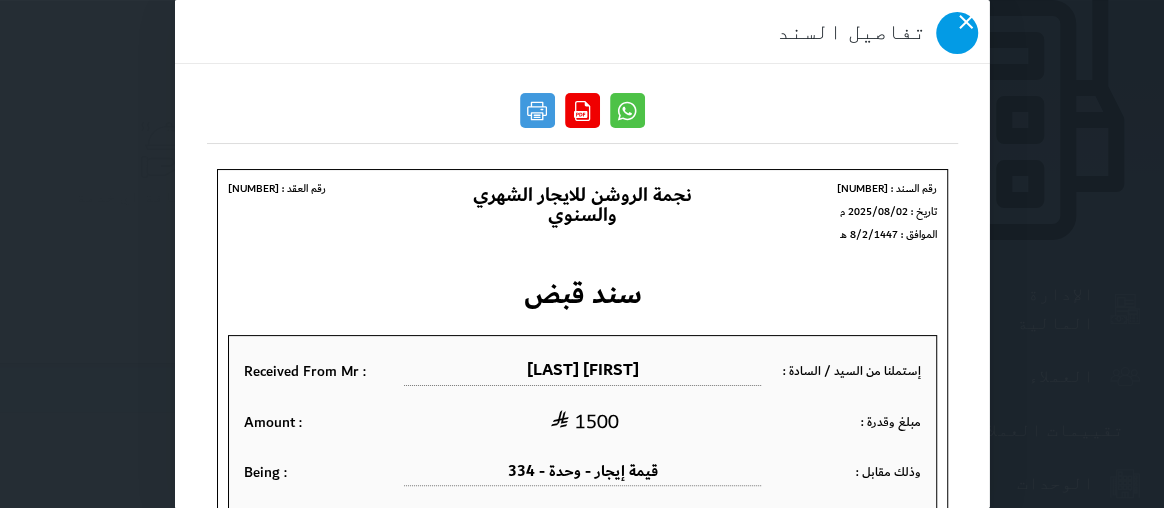 click 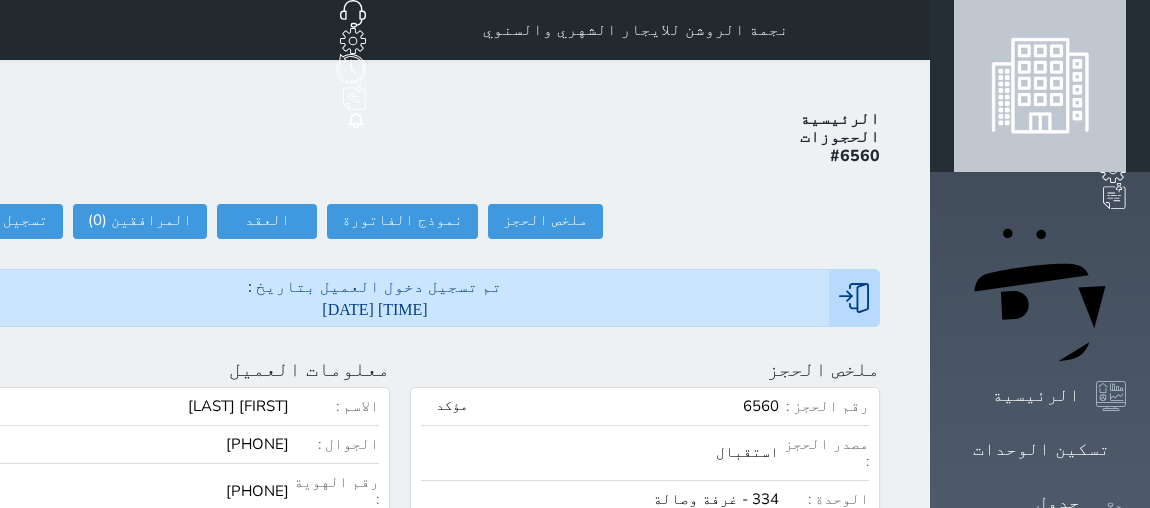 scroll, scrollTop: 0, scrollLeft: 0, axis: both 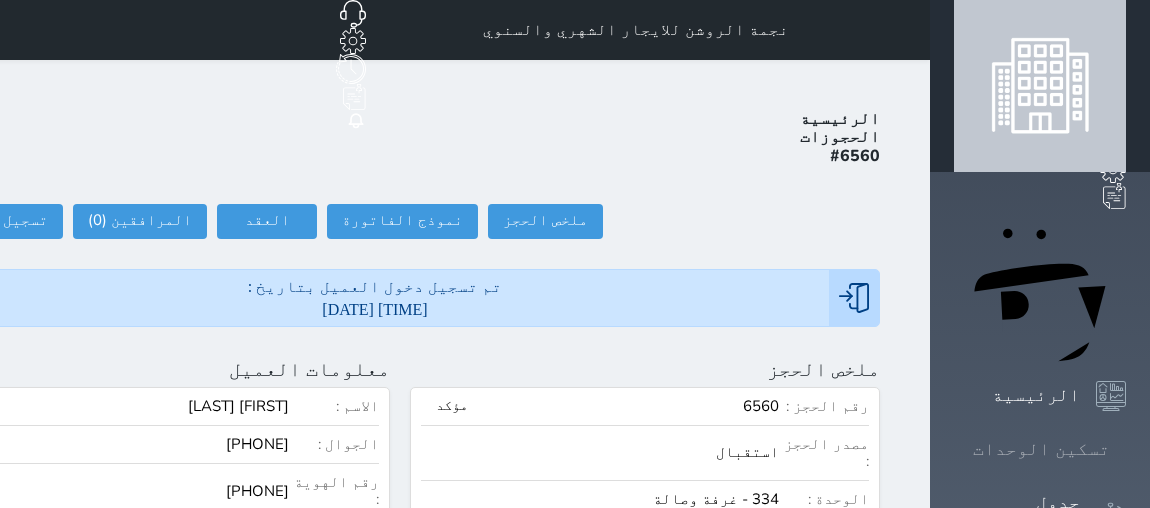 click 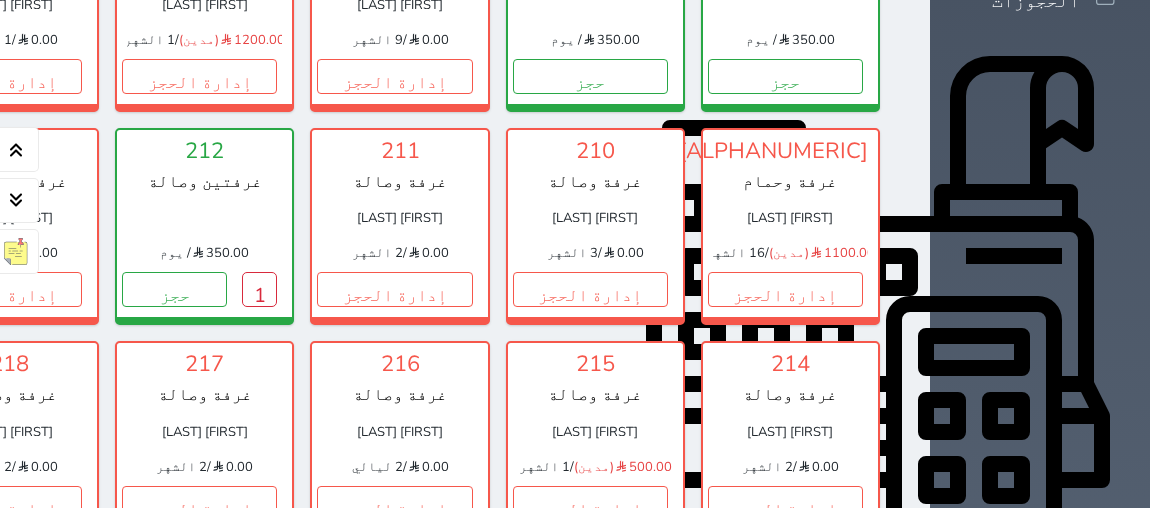 scroll, scrollTop: 719, scrollLeft: 0, axis: vertical 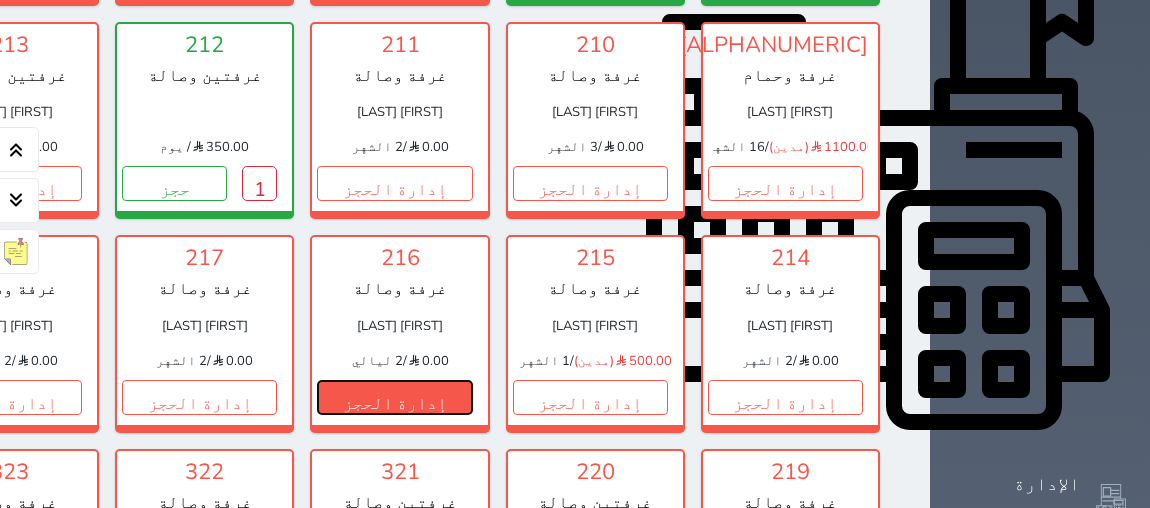 click on "إدارة الحجز" at bounding box center (394, 397) 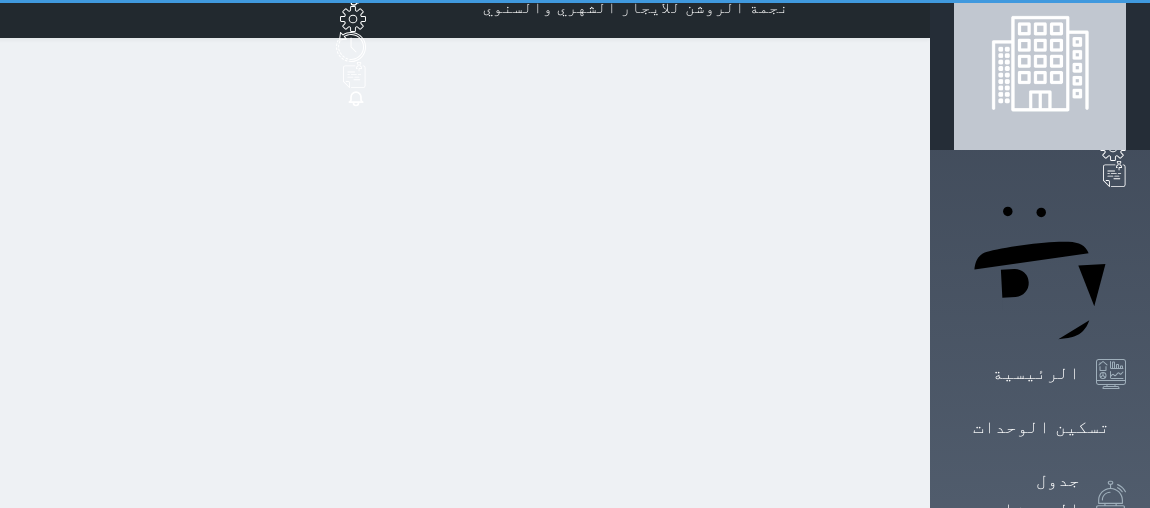 scroll, scrollTop: 0, scrollLeft: 0, axis: both 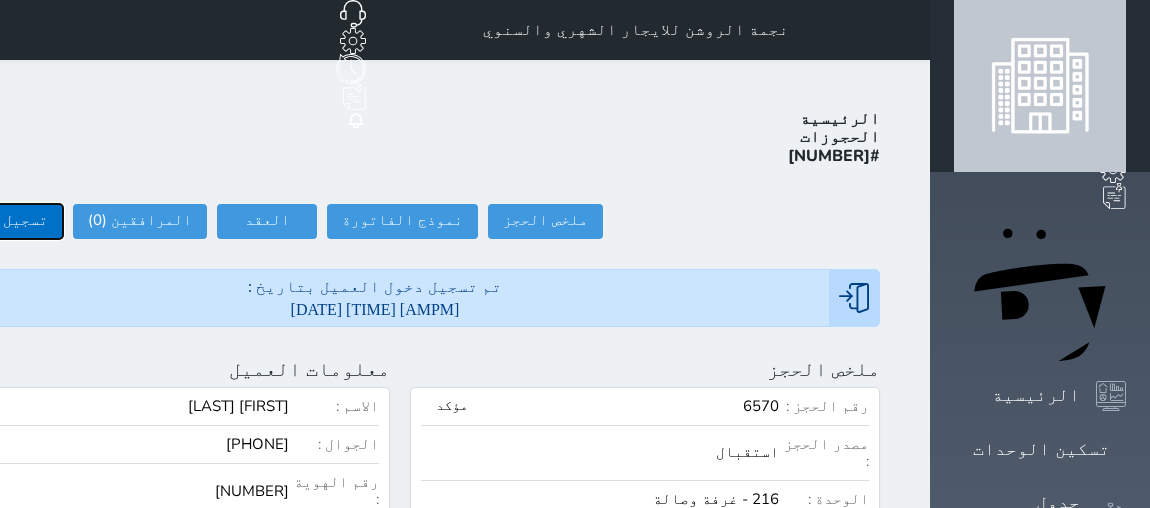 click on "تسجيل مغادرة" at bounding box center [-4, 221] 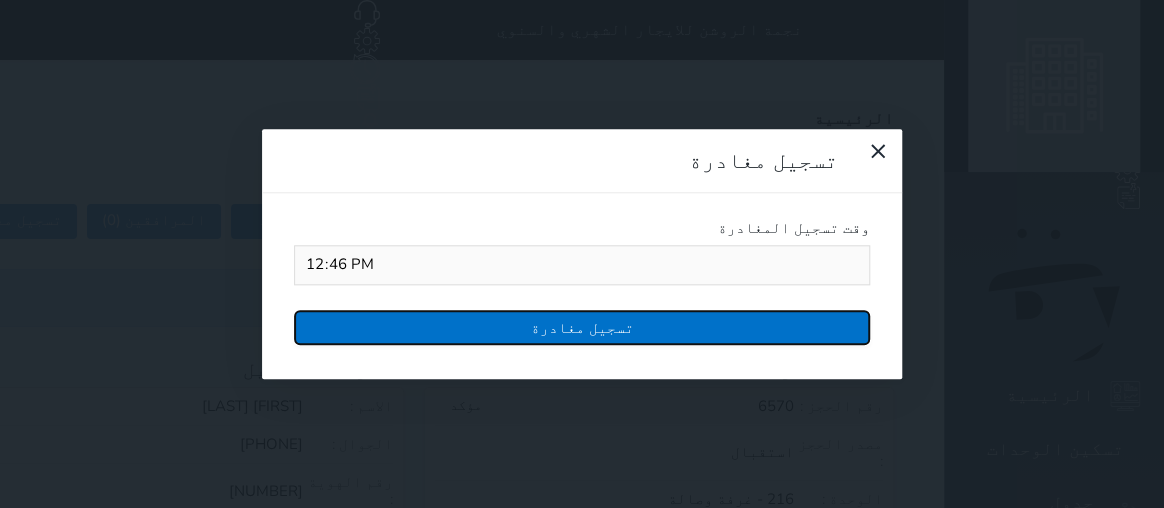 click on "تسجيل مغادرة" at bounding box center (582, 327) 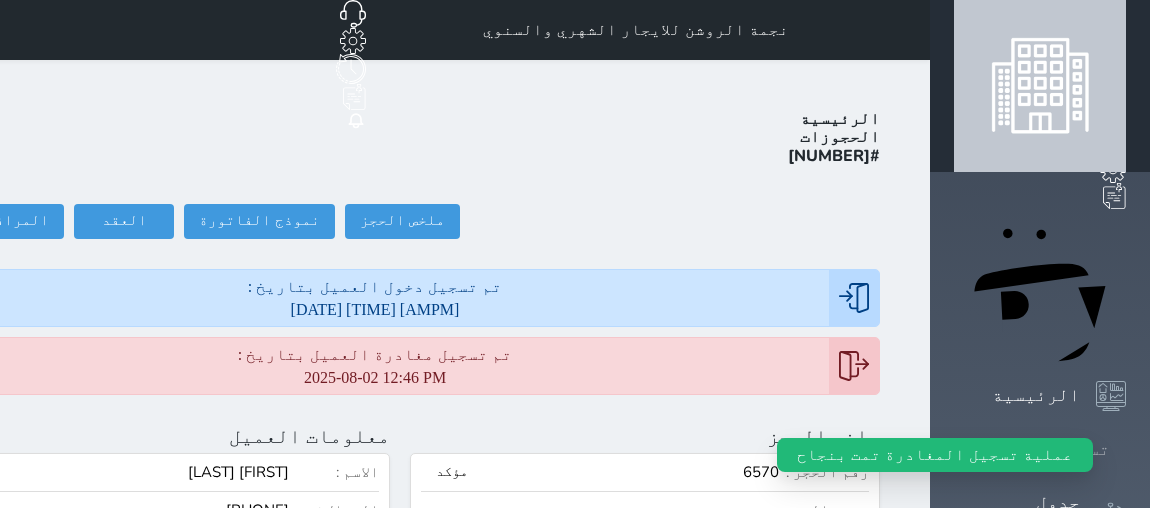 click 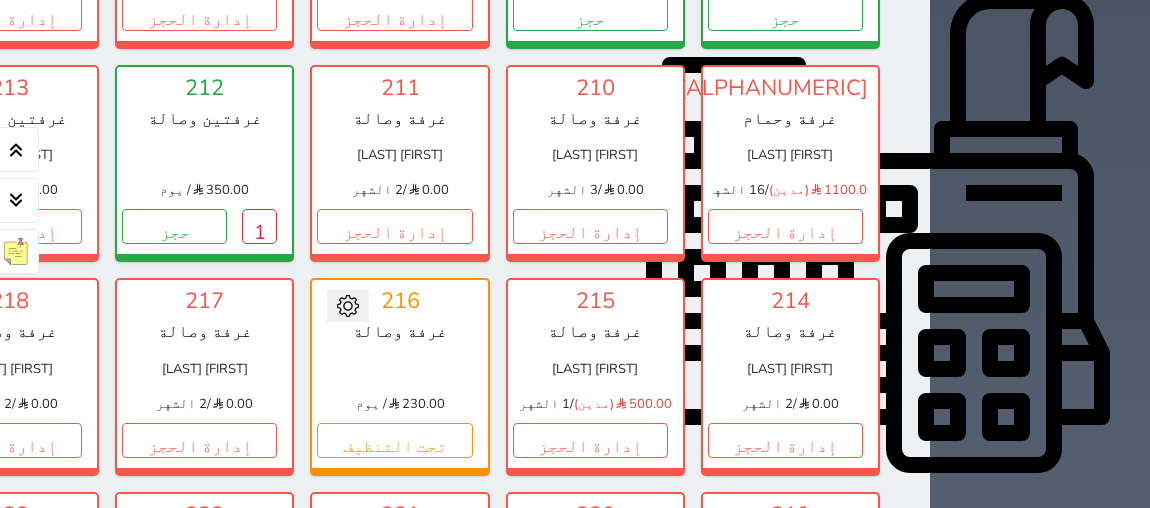 scroll, scrollTop: 719, scrollLeft: 0, axis: vertical 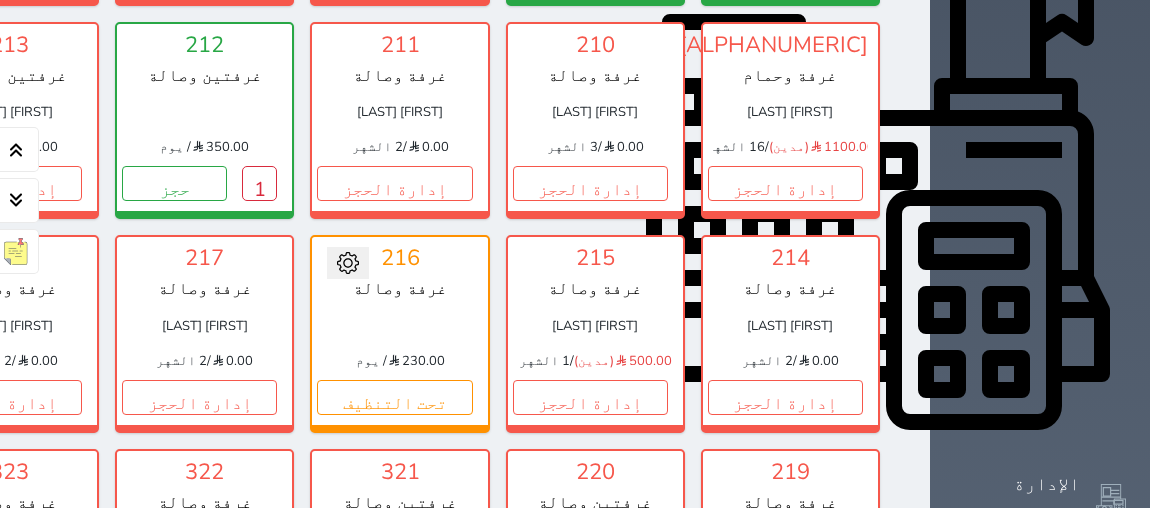 click 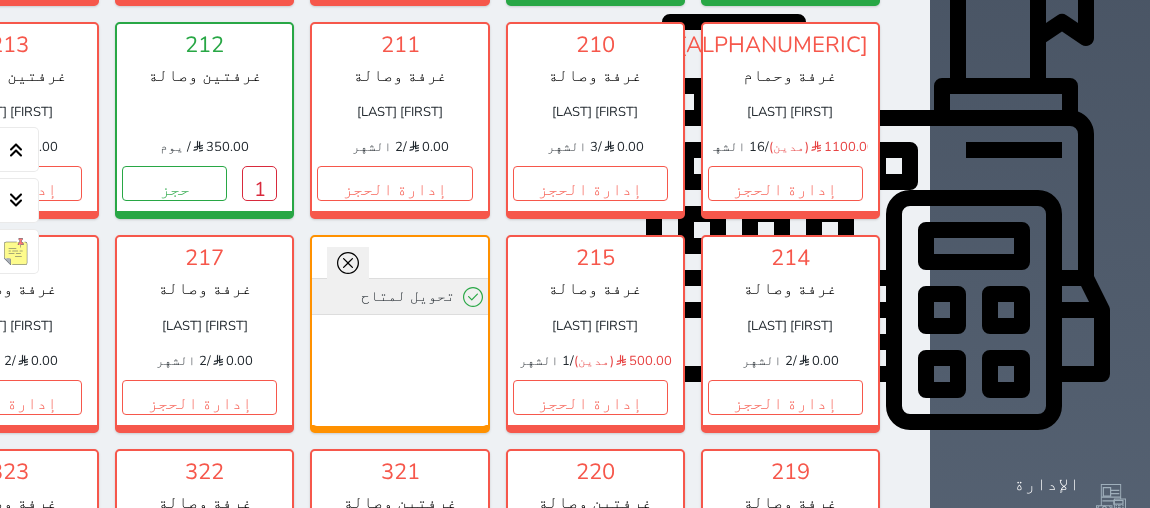 click 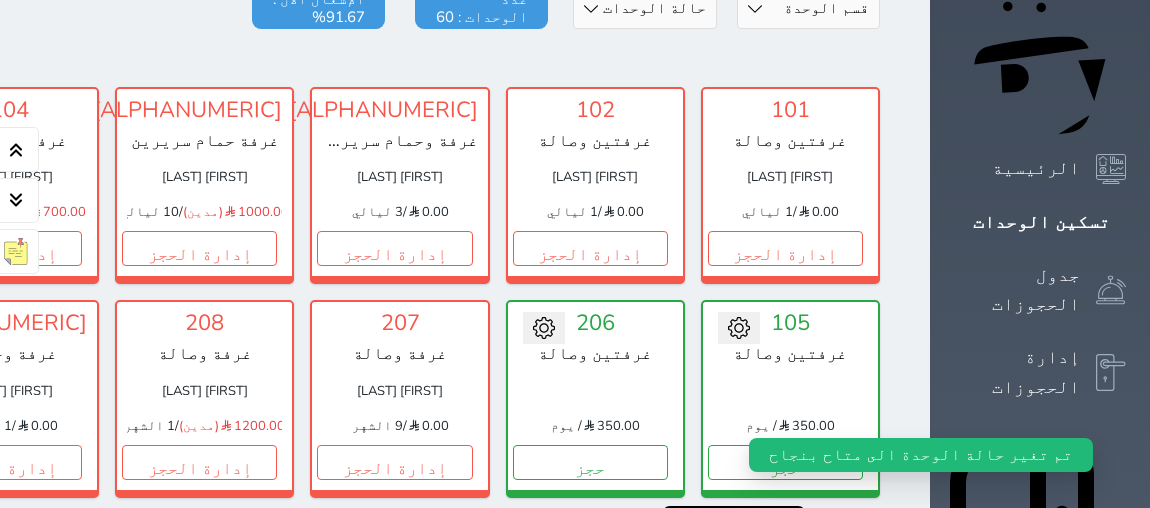 scroll, scrollTop: 0, scrollLeft: 0, axis: both 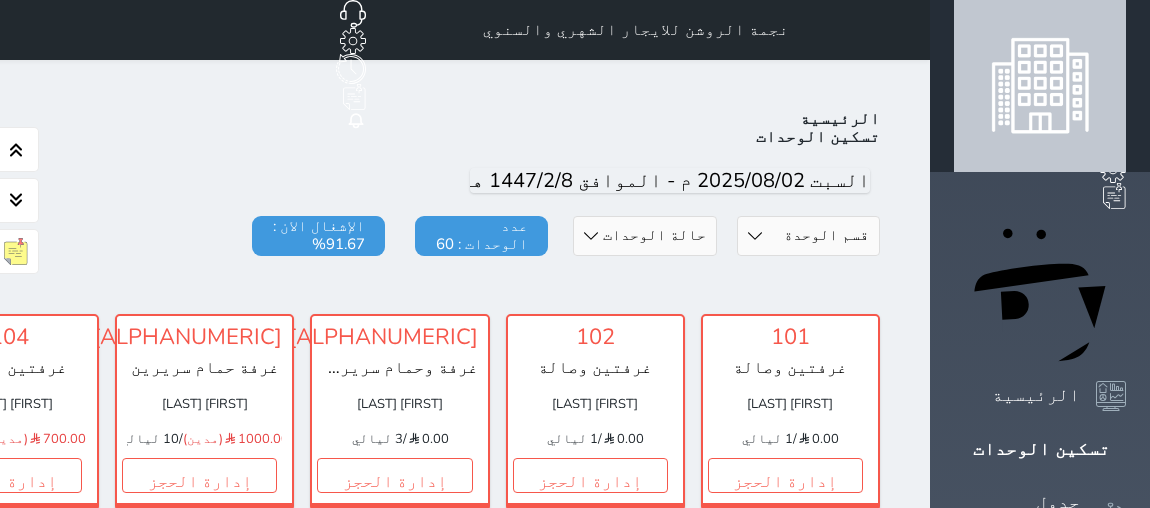 click on "الاستقبال" at bounding box center [-68, 30] 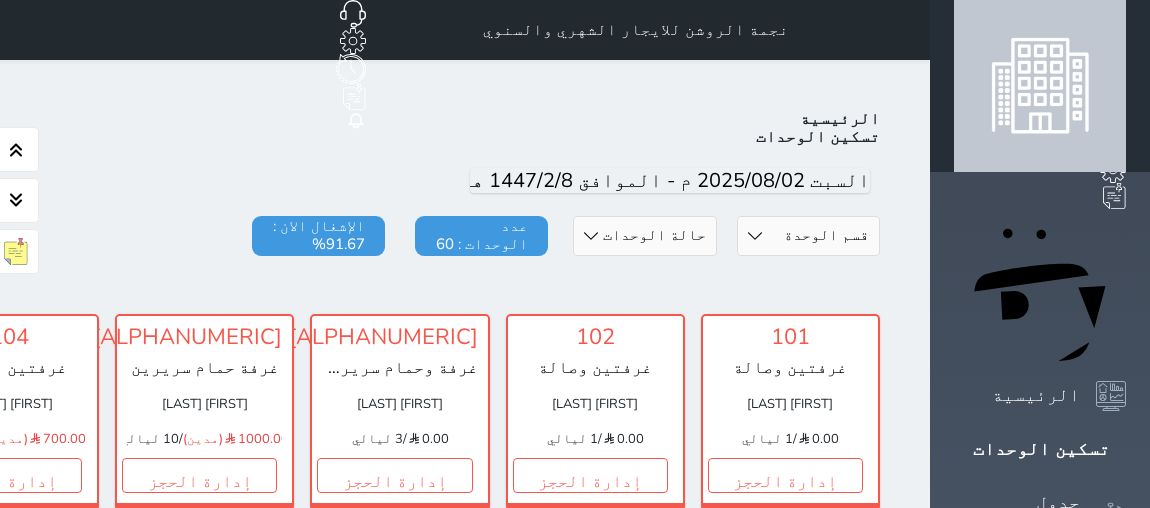 click on "الخروج" at bounding box center (-59, 229) 